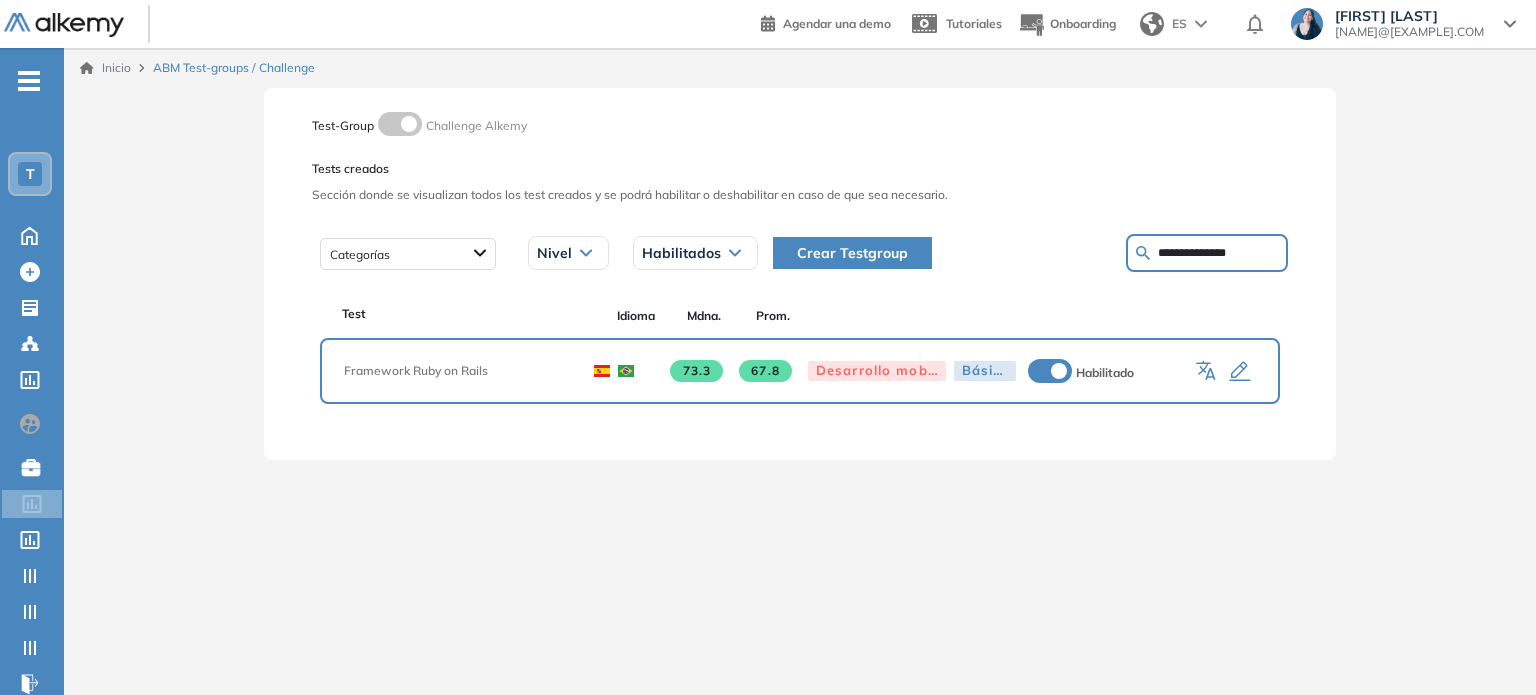 scroll, scrollTop: 0, scrollLeft: 0, axis: both 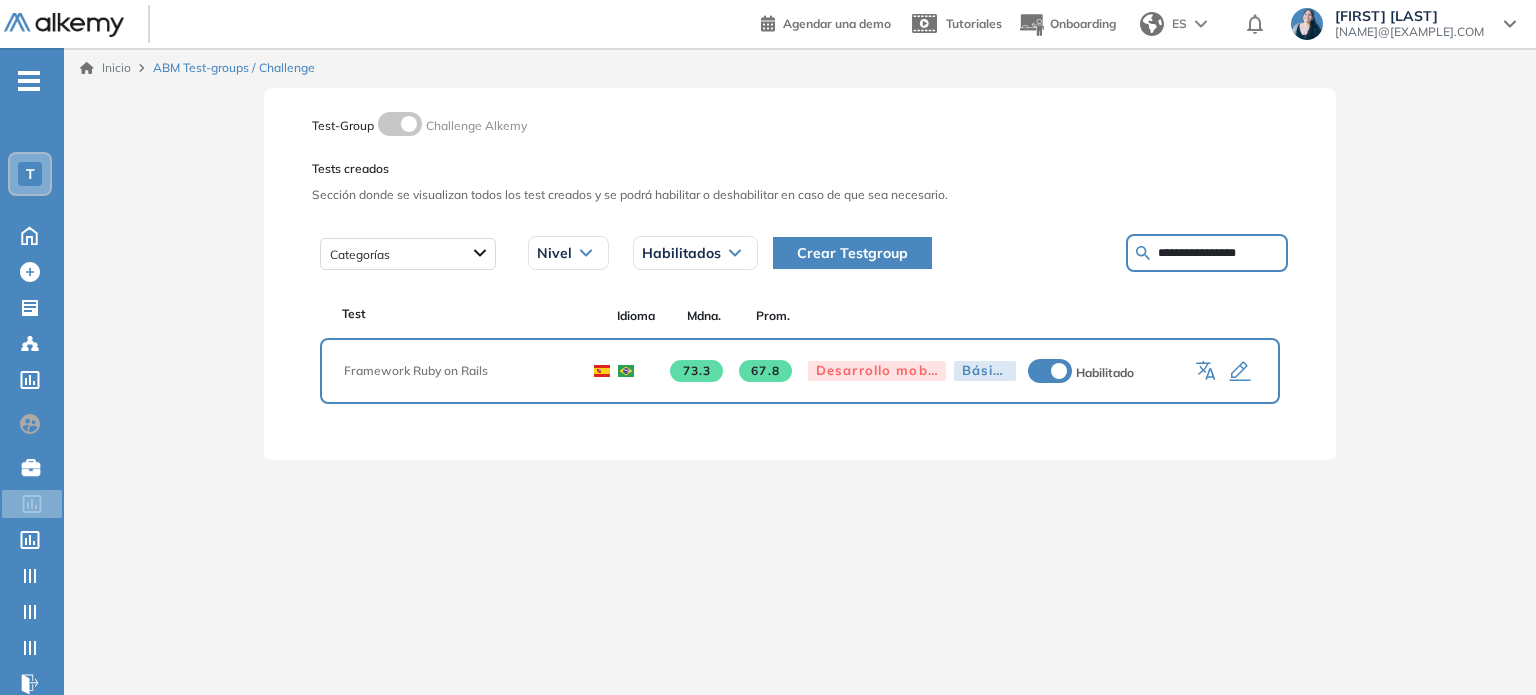 type on "**********" 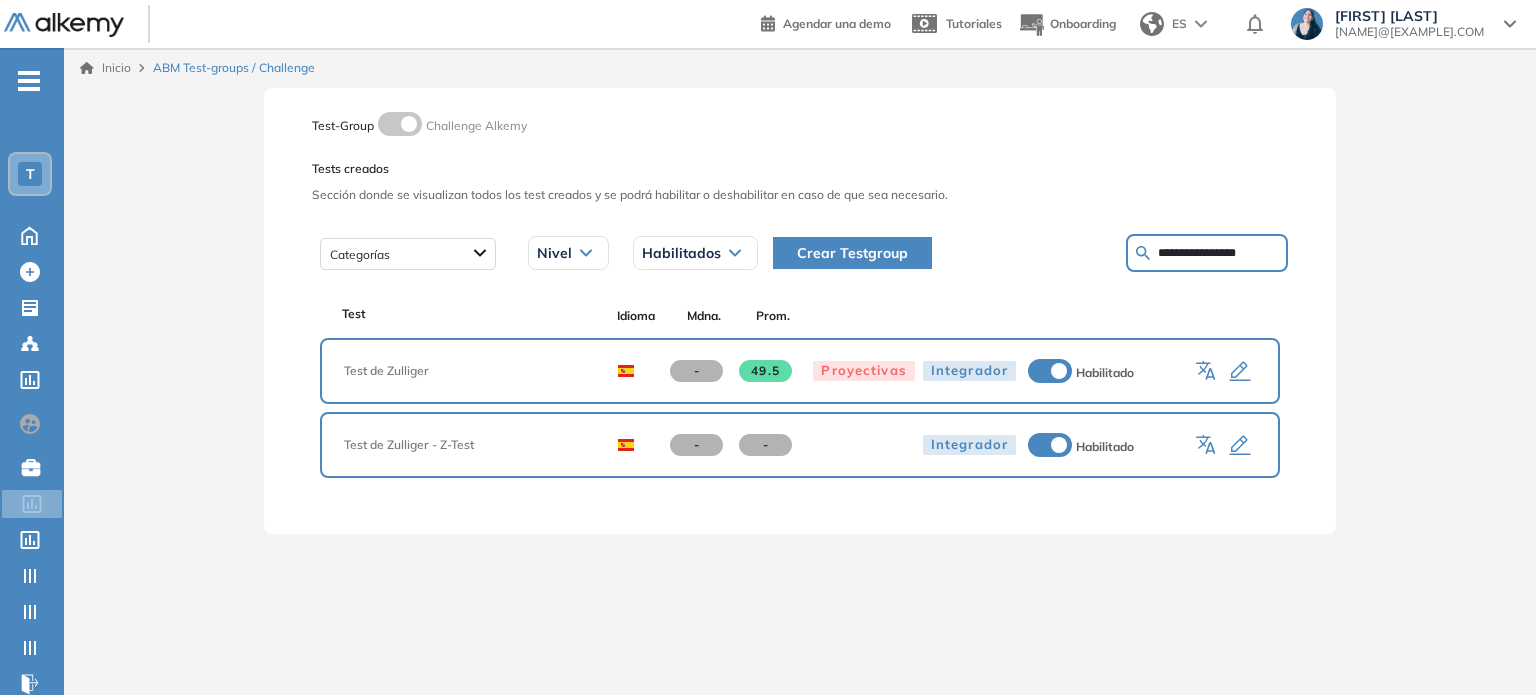click 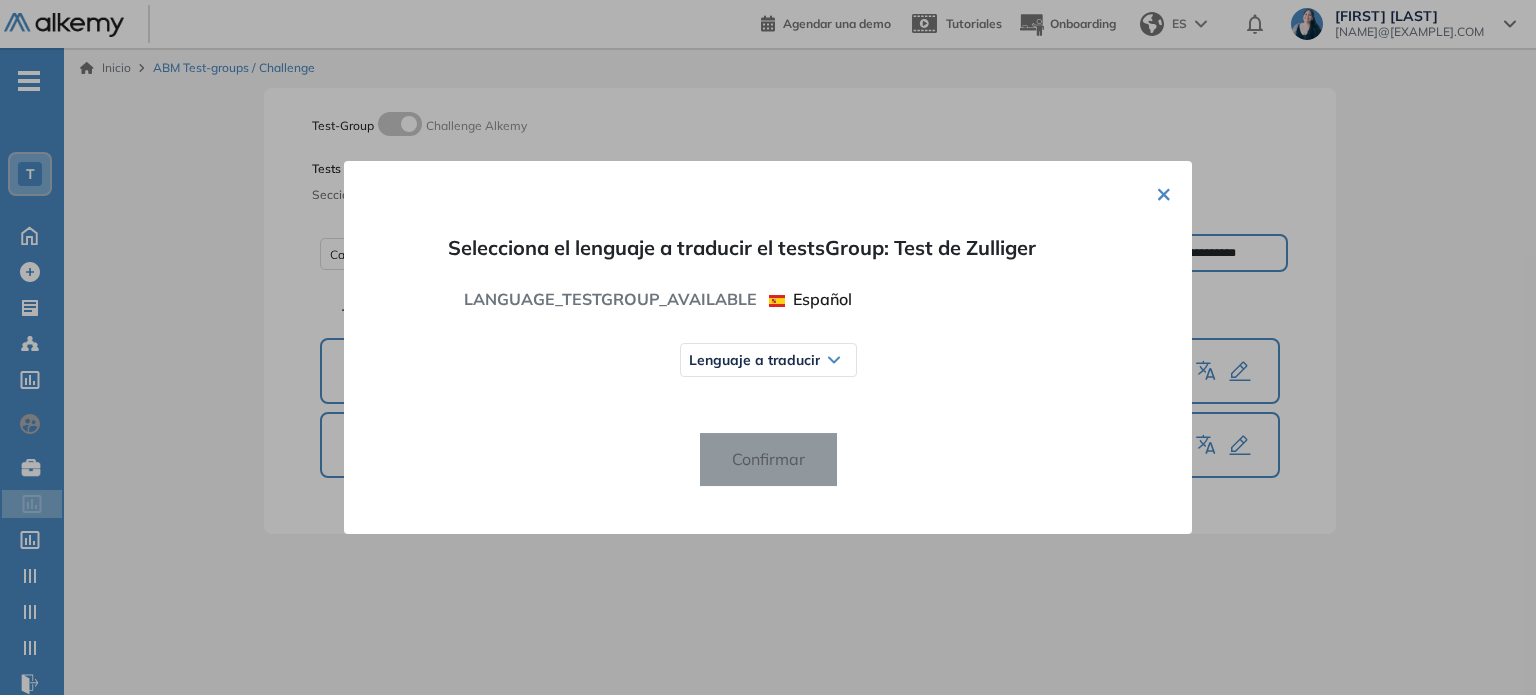 click on "Lenguaje a traducir" at bounding box center [754, 360] 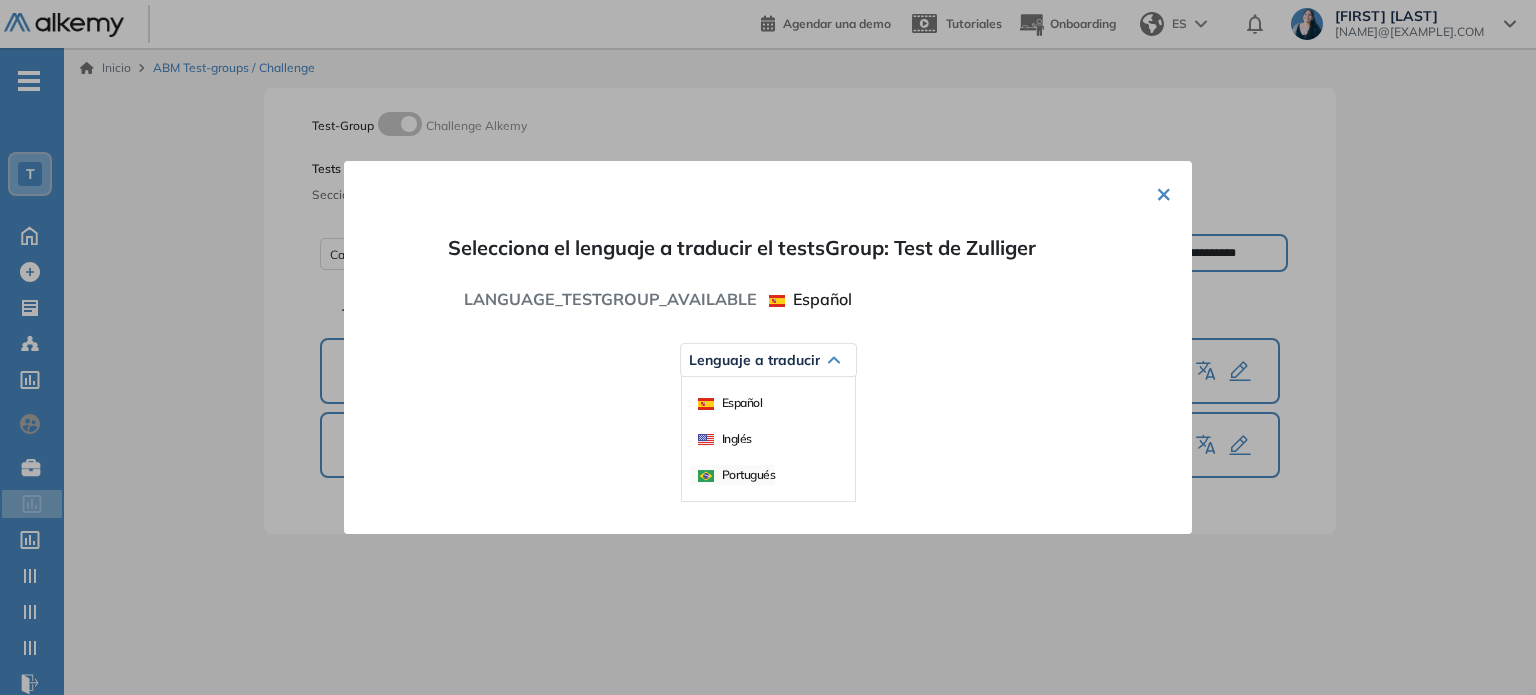 click on "Portugués" at bounding box center (737, 474) 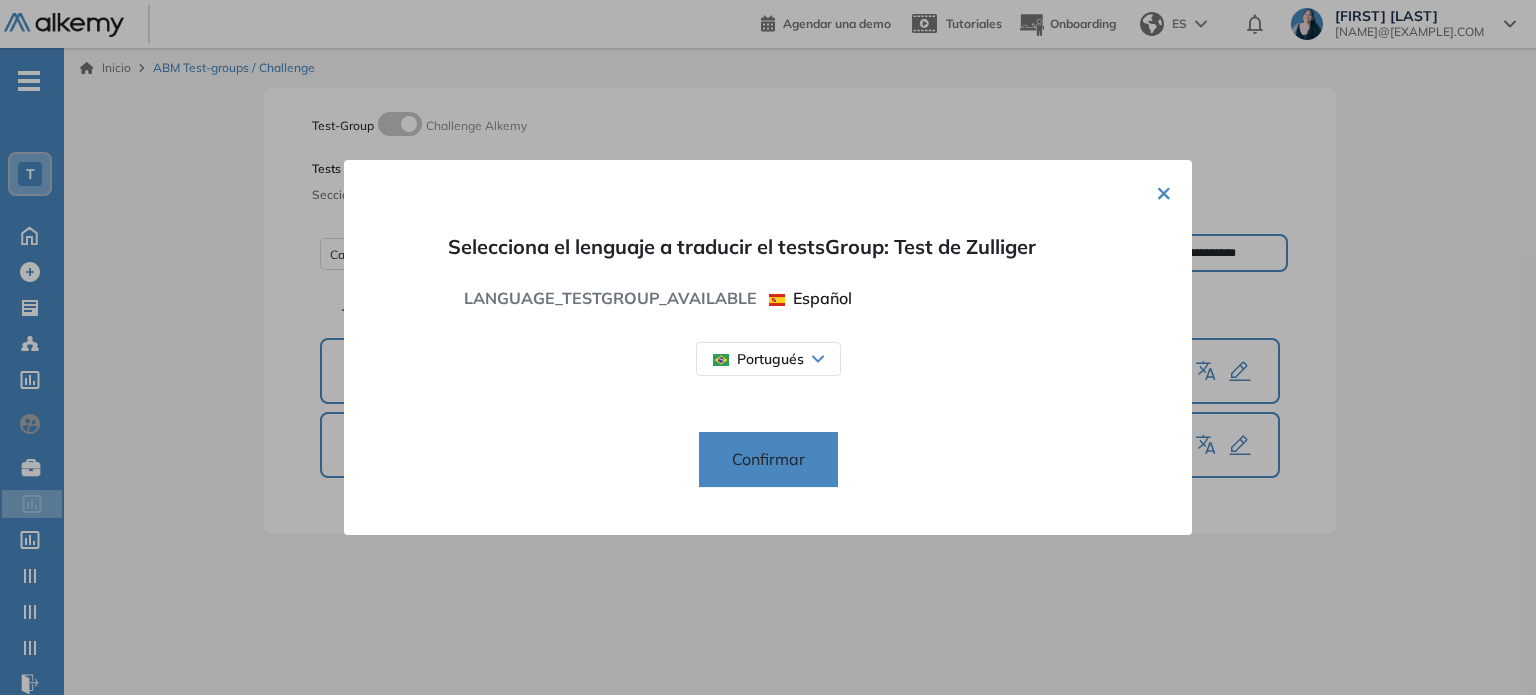 click on "Confirmar" at bounding box center (768, 460) 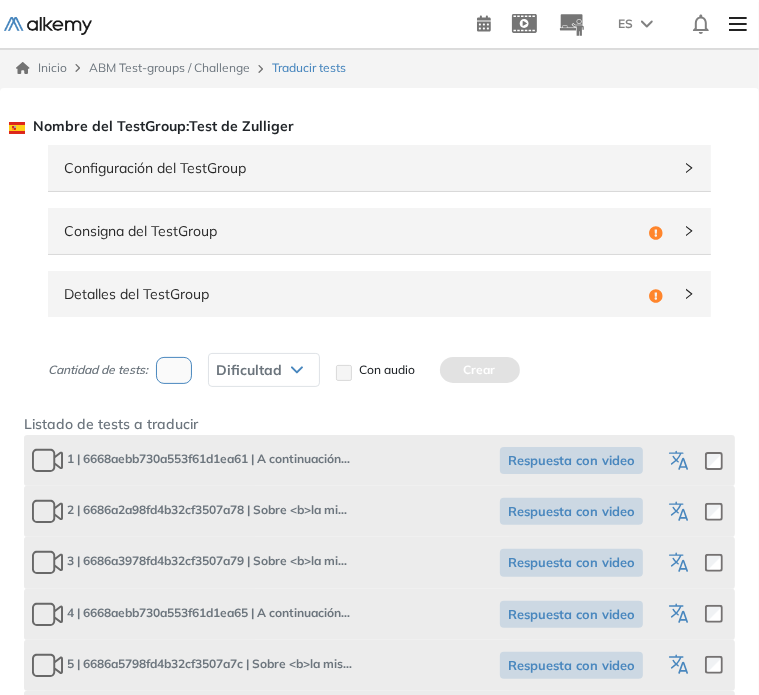 click 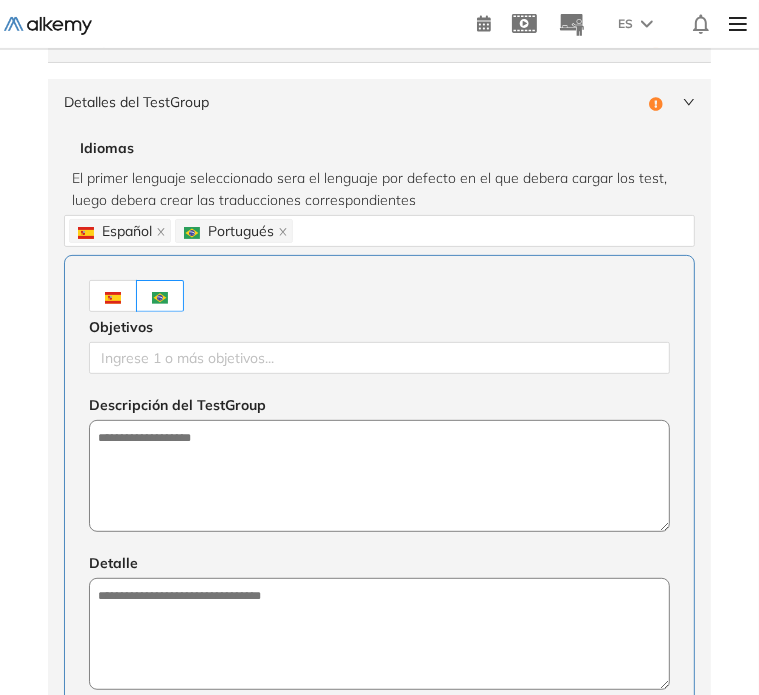scroll, scrollTop: 200, scrollLeft: 0, axis: vertical 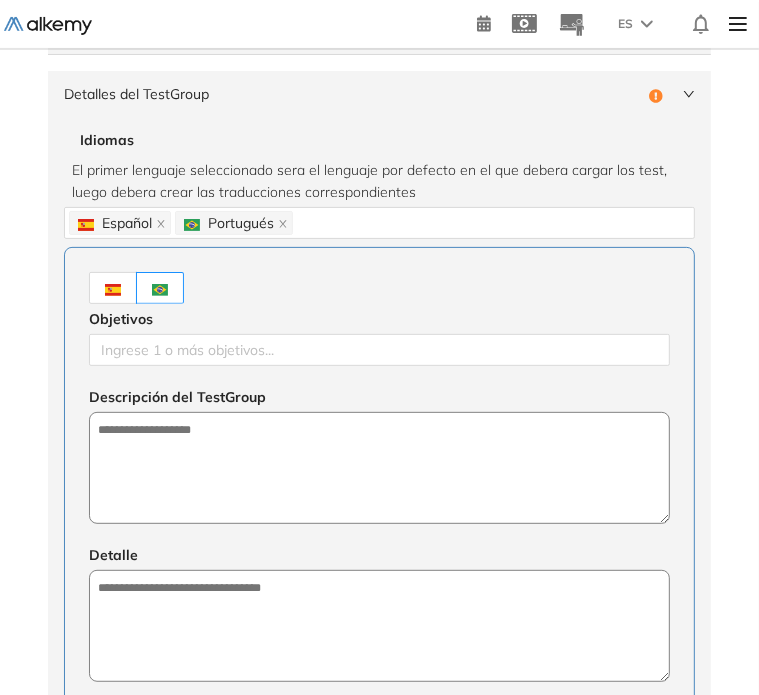 click at bounding box center (113, 288) 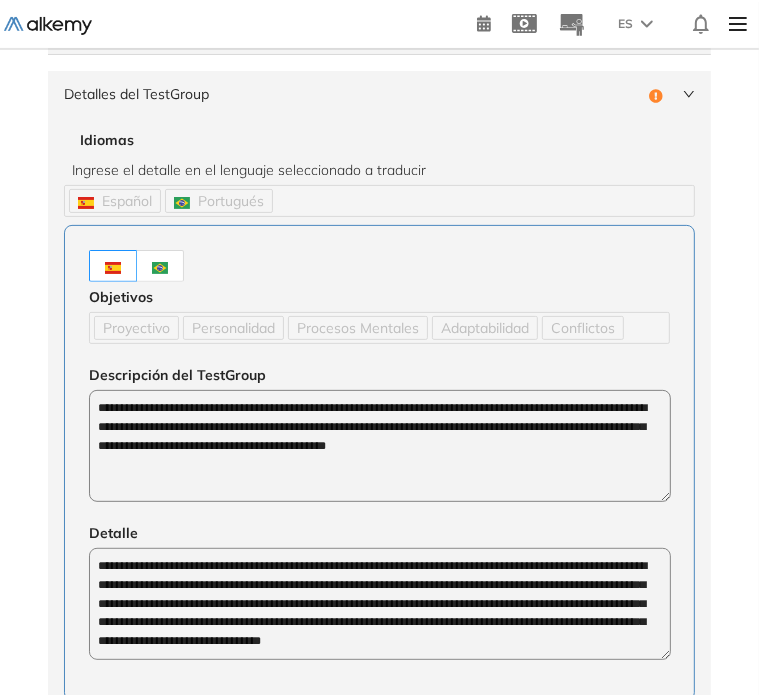 click at bounding box center (160, 268) 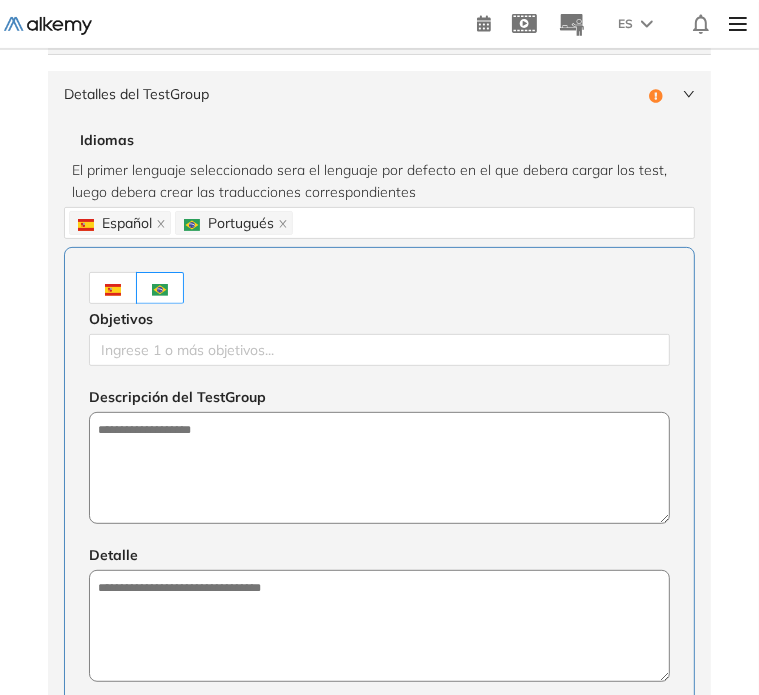 click at bounding box center [379, 288] 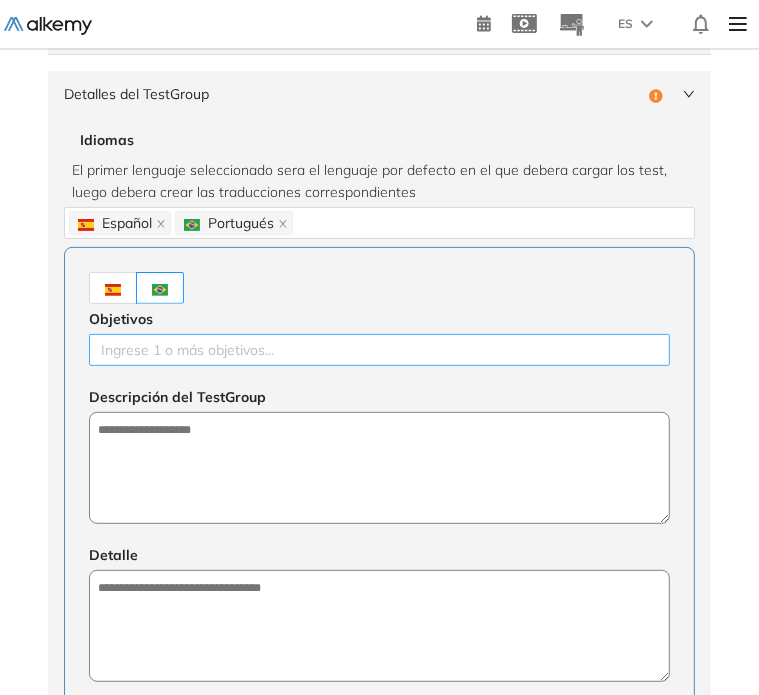 click at bounding box center (379, 350) 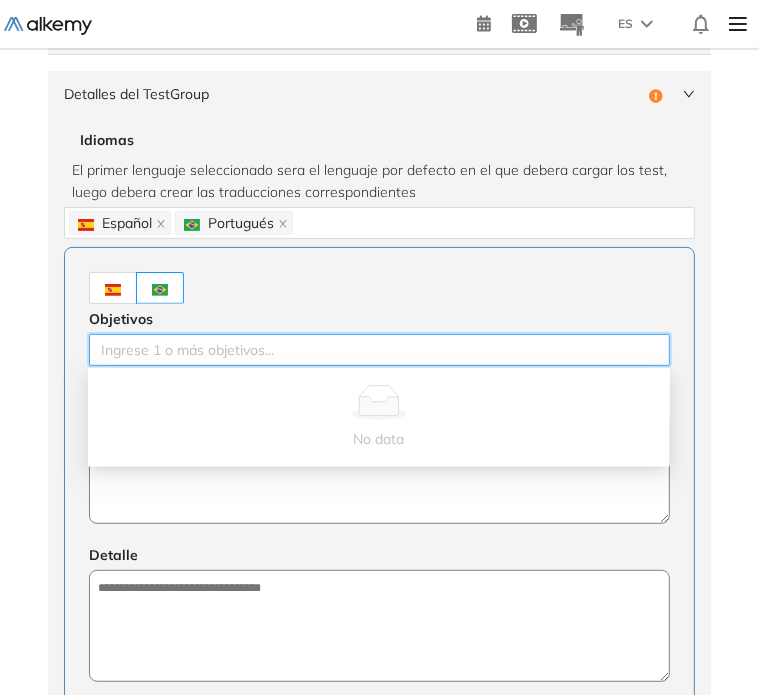 paste on "*********" 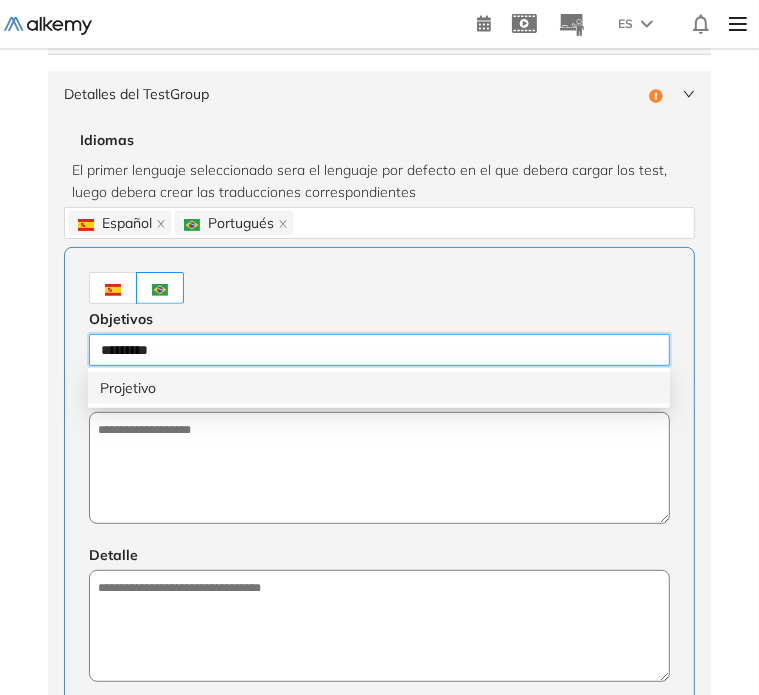 click on "Projetivo" at bounding box center (379, 388) 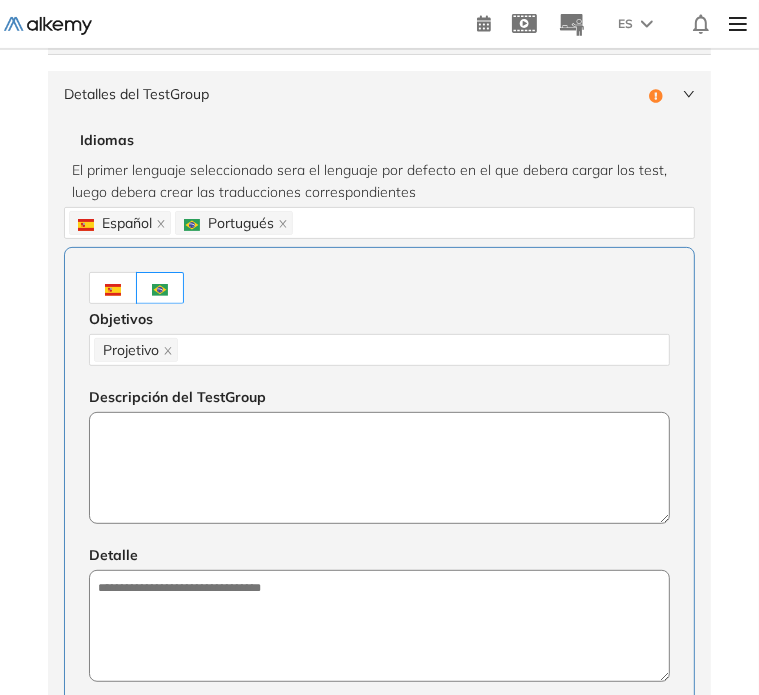 click at bounding box center [379, 468] 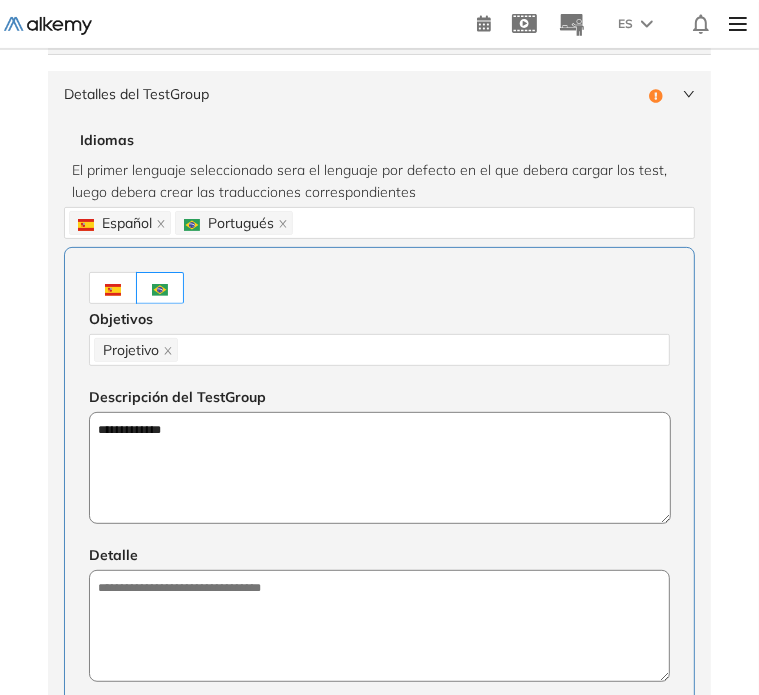 type on "**********" 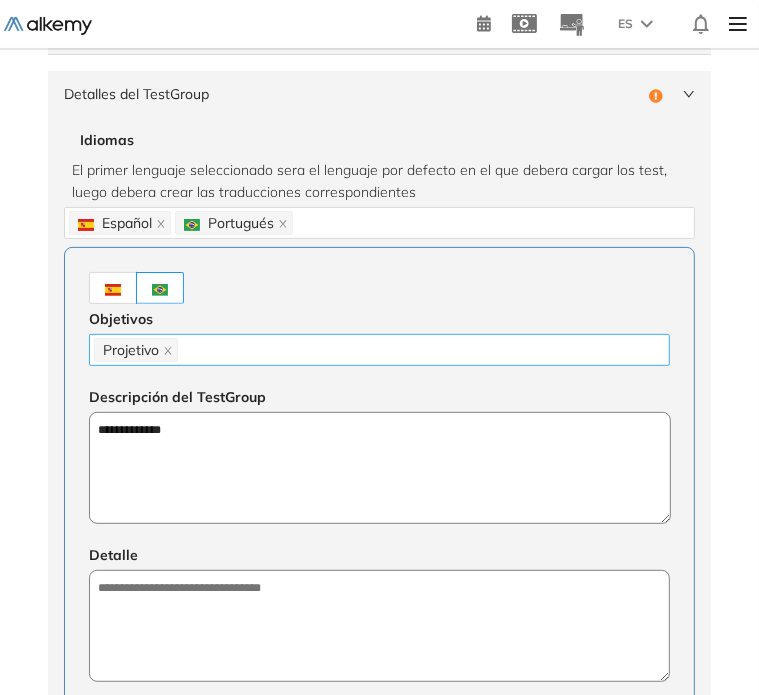 click on "Projetivo" at bounding box center (379, 350) 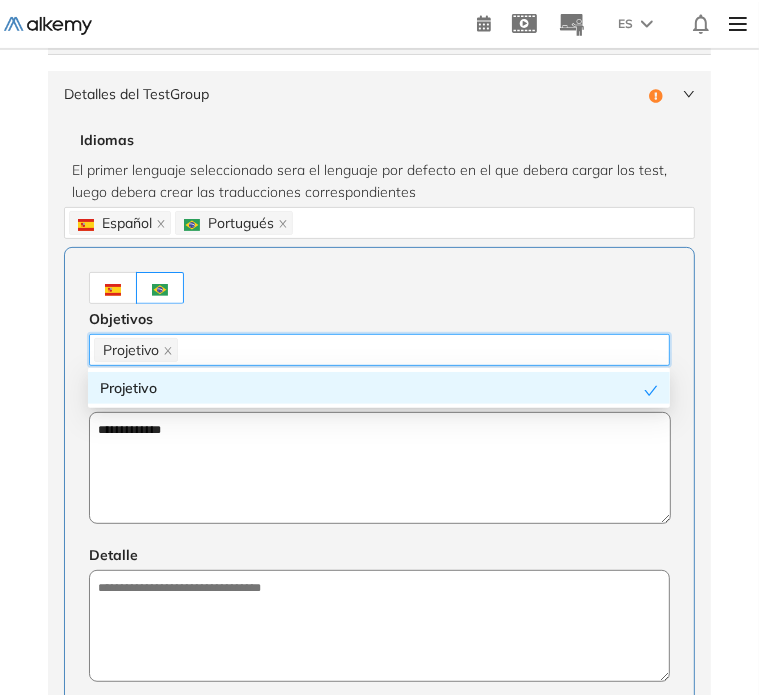 paste on "**********" 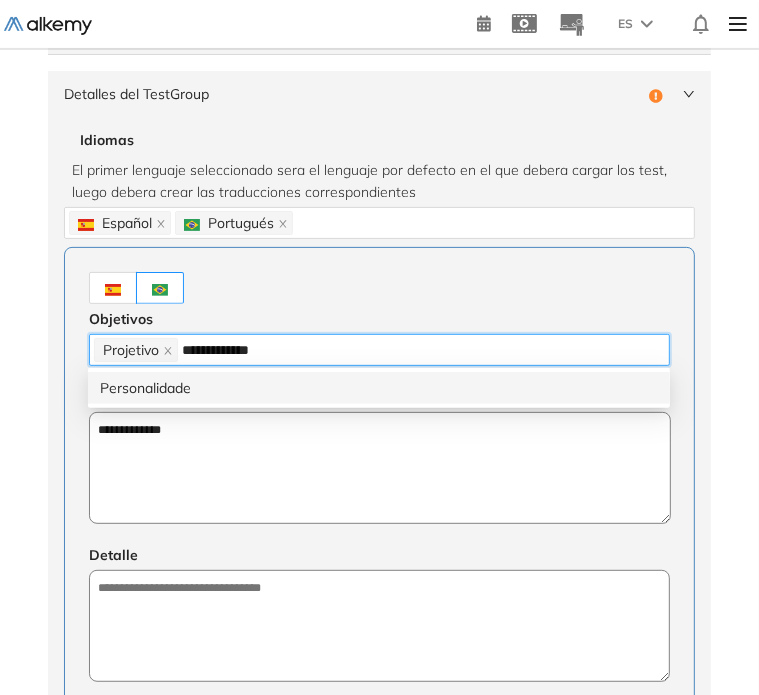 click on "Personalidade" at bounding box center (379, 388) 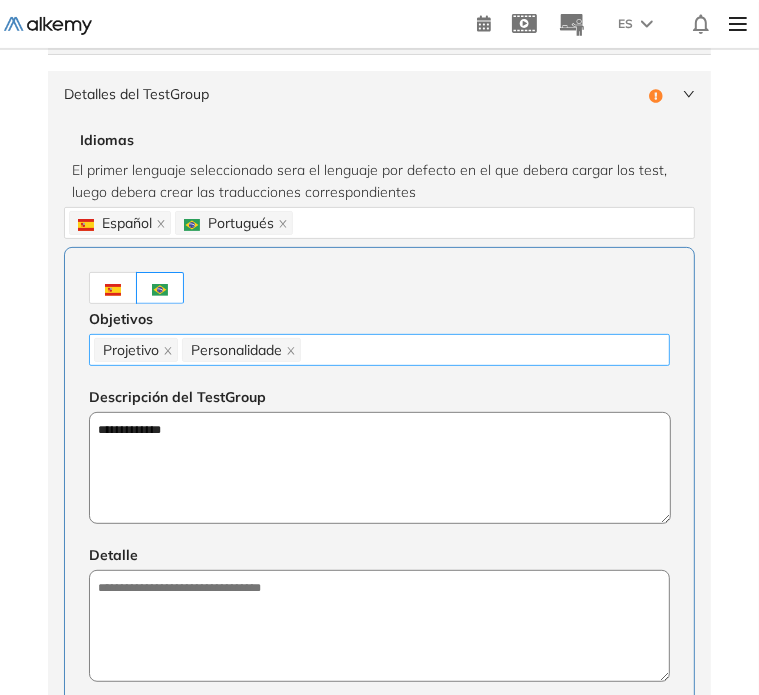 click on "Projetivo Personalidade" at bounding box center (379, 350) 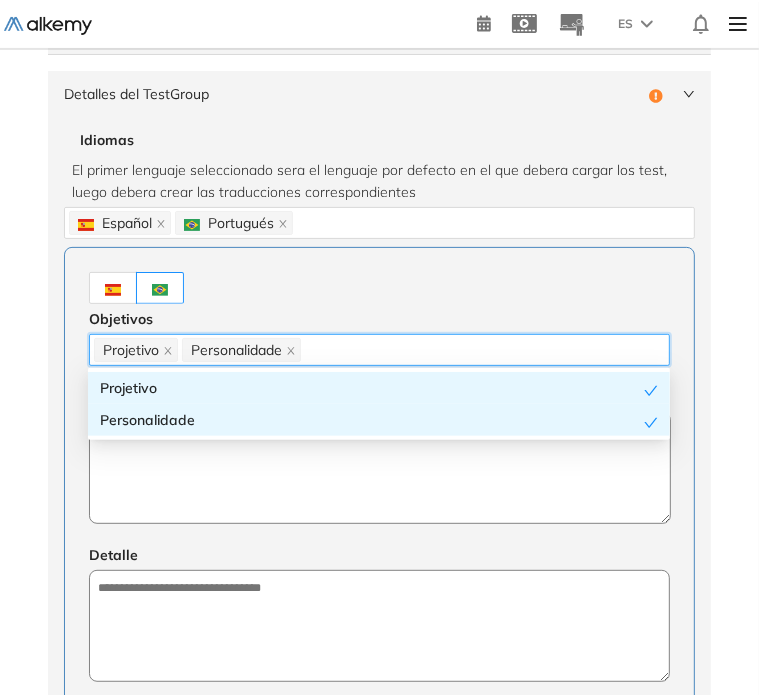 paste on "**********" 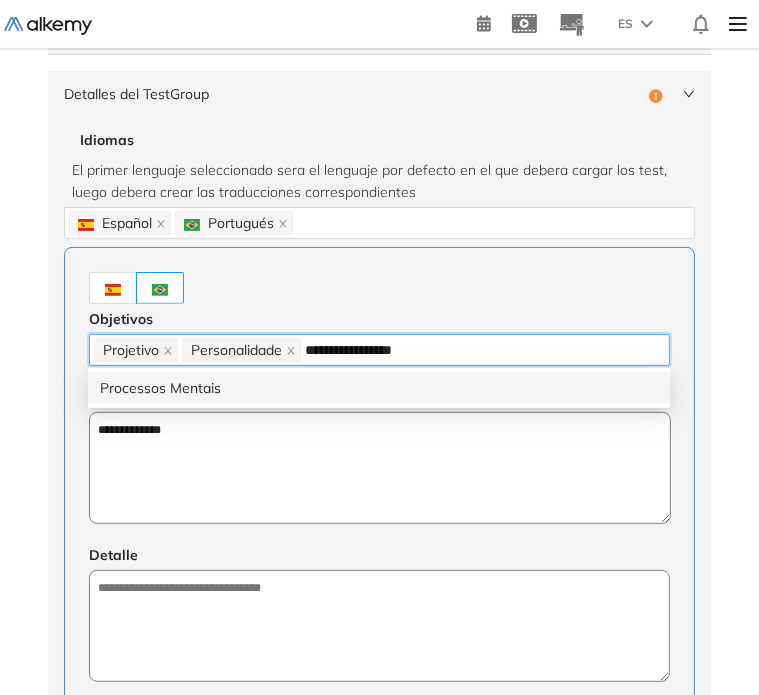 click on "Processos Mentais" at bounding box center (379, 388) 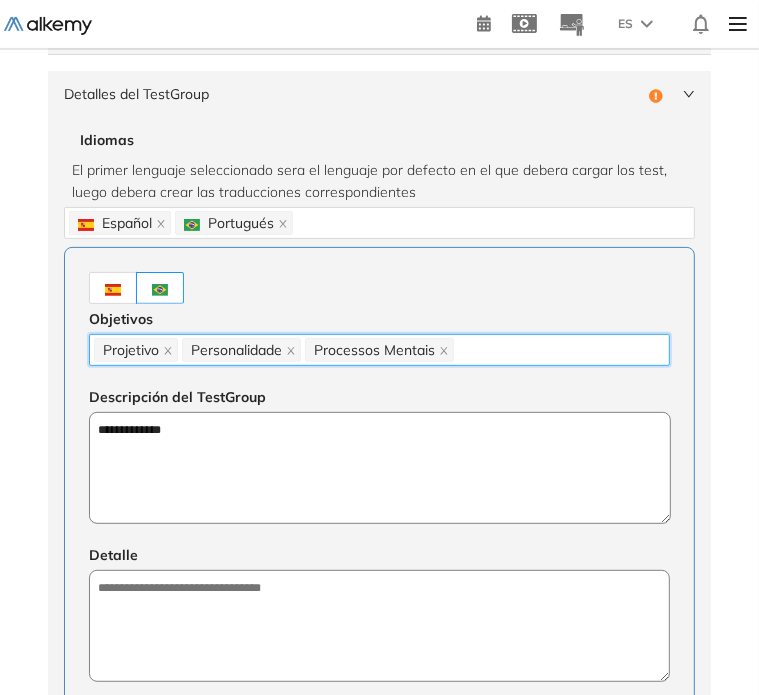 click on "Projetivo Personalidade Processos Mentais" at bounding box center (379, 350) 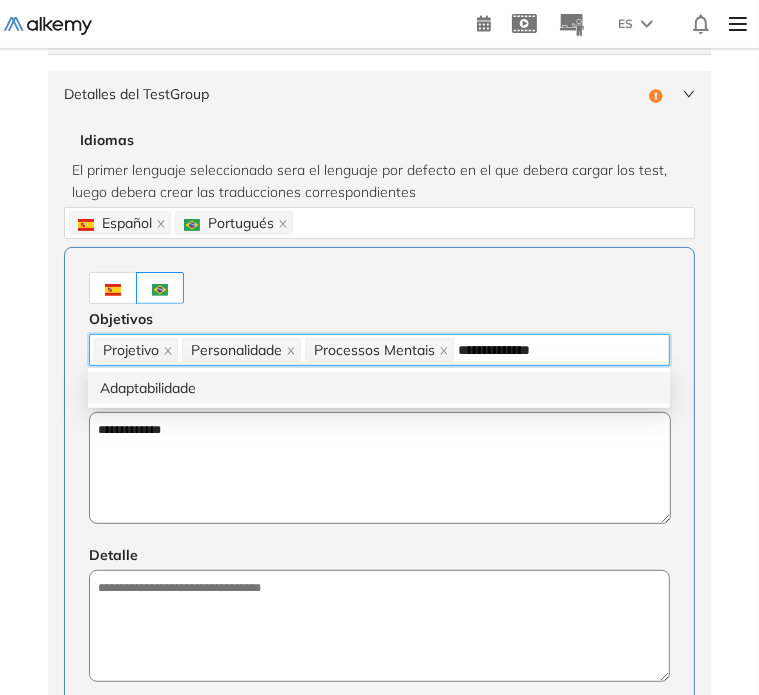 click on "Adaptabilidade" at bounding box center (379, 388) 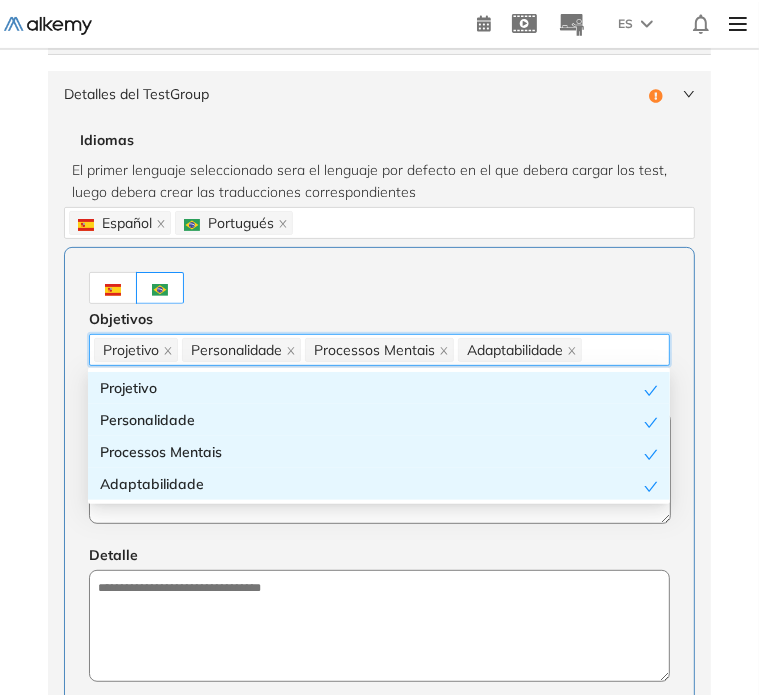 click on "Projetivo Personalidade Processos Mentais Adaptabilidade" at bounding box center [379, 350] 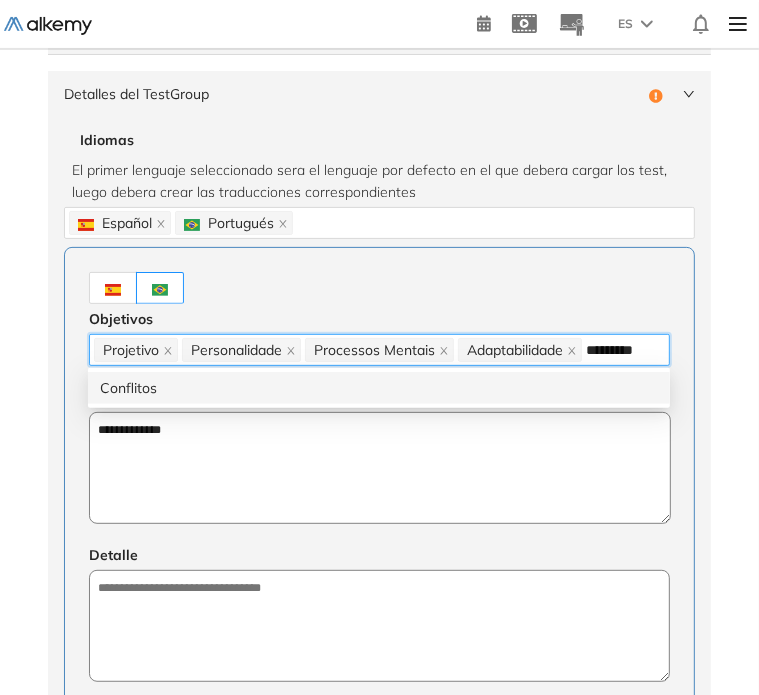 click on "Conflitos" at bounding box center (379, 388) 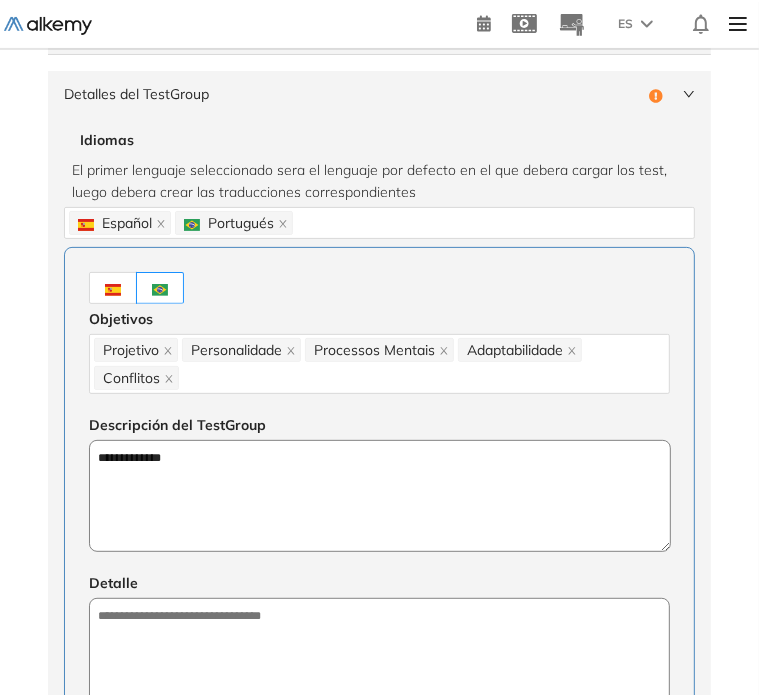 click at bounding box center [379, 288] 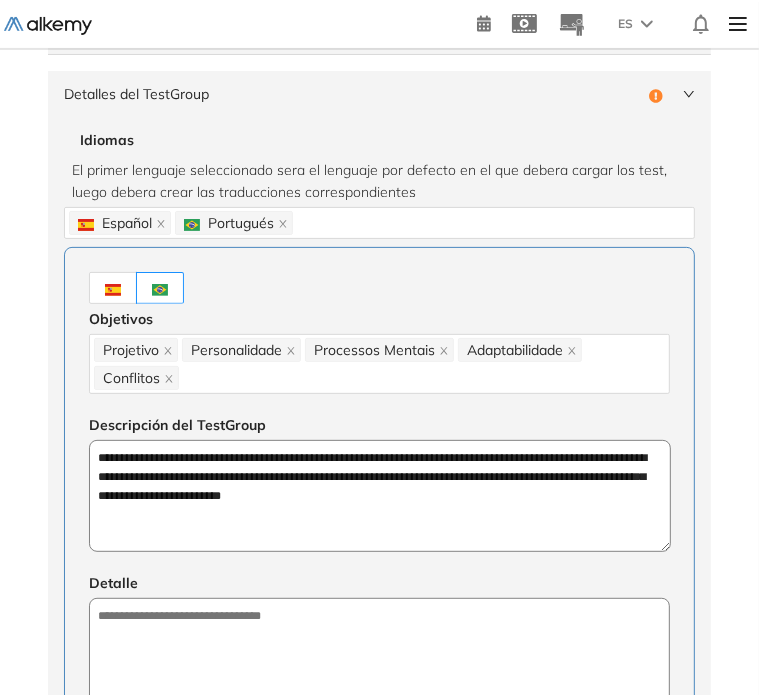 type on "**********" 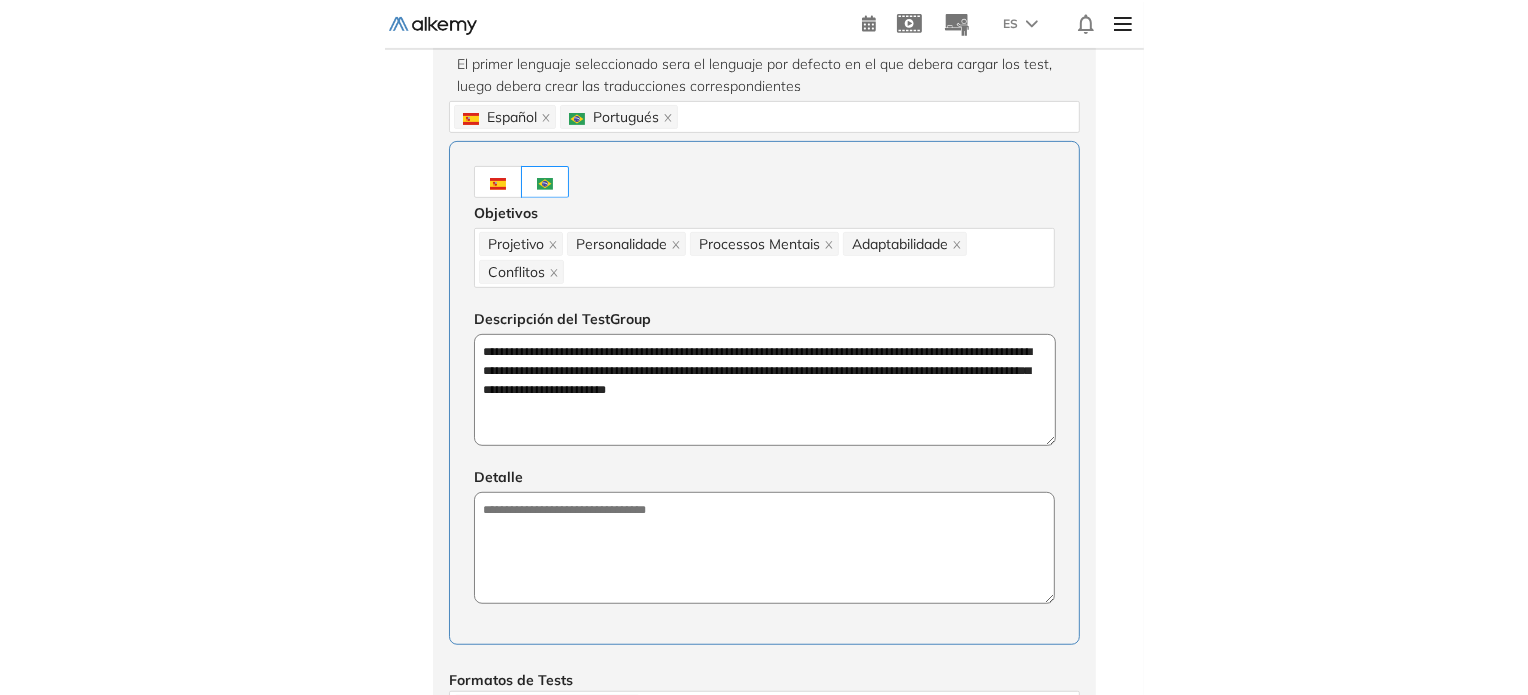 scroll, scrollTop: 500, scrollLeft: 0, axis: vertical 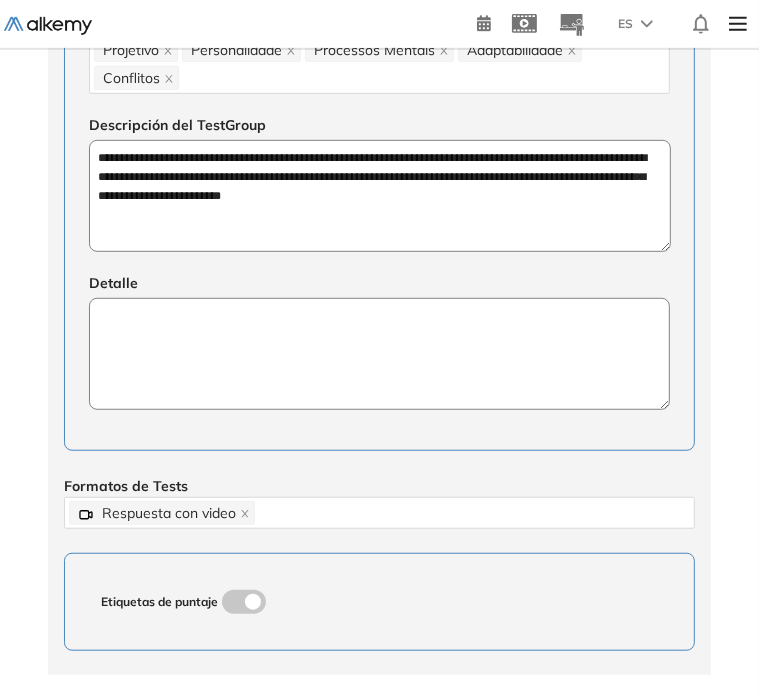 click at bounding box center [379, 354] 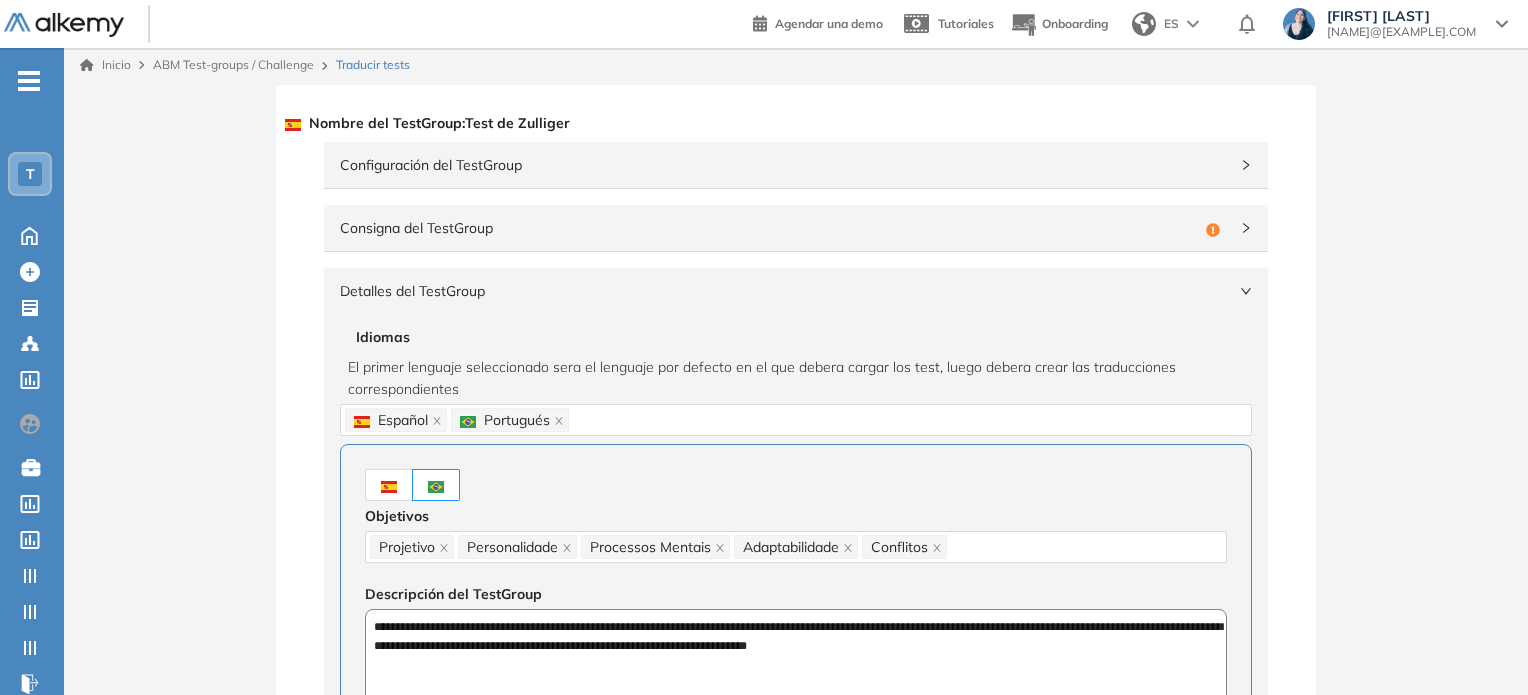 scroll, scrollTop: 0, scrollLeft: 0, axis: both 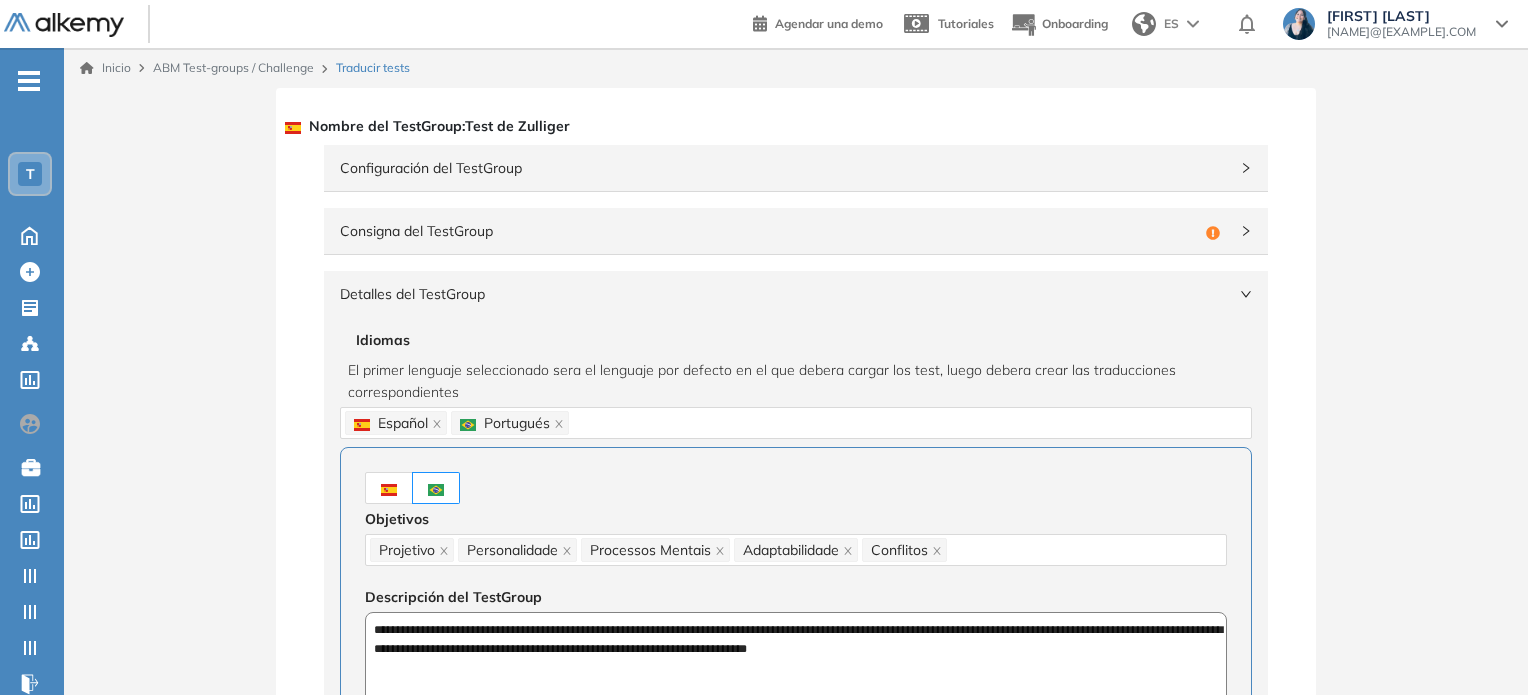 type on "**********" 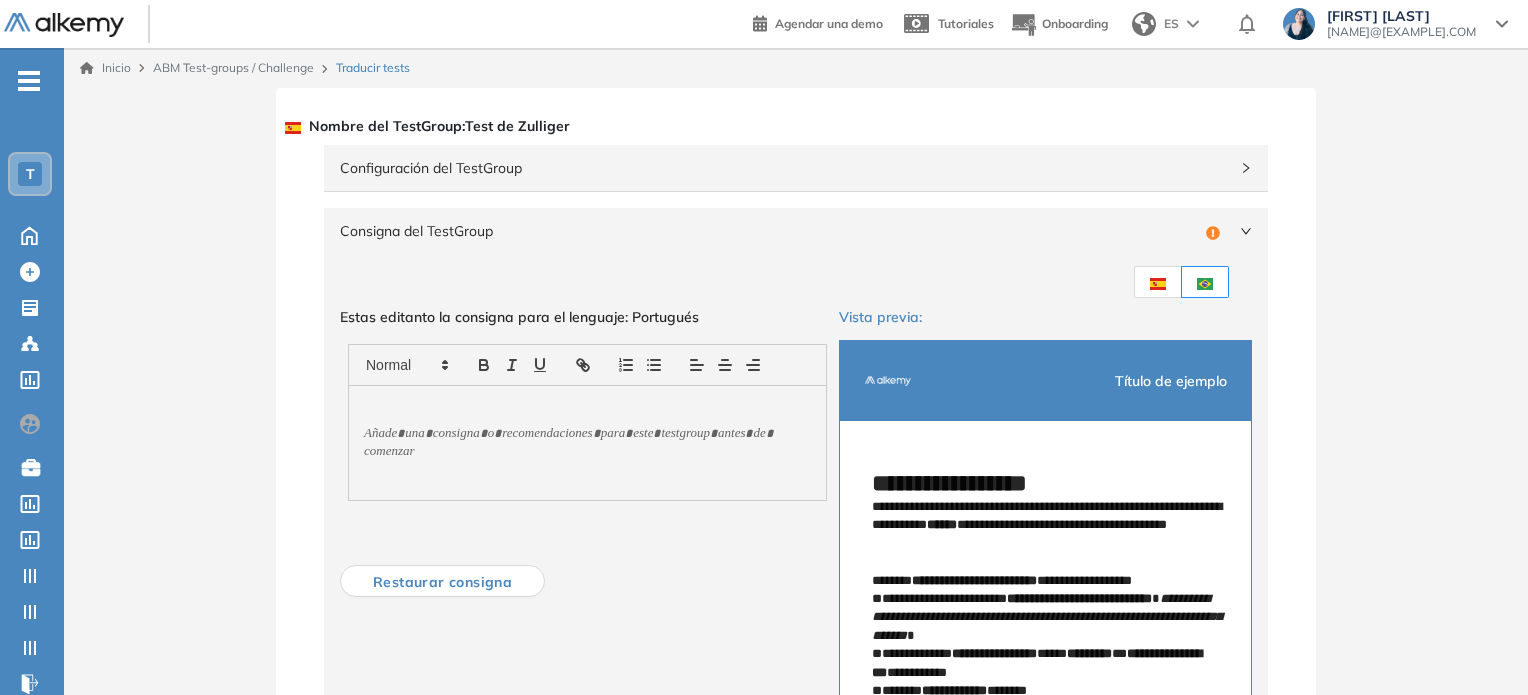 click at bounding box center (1158, 282) 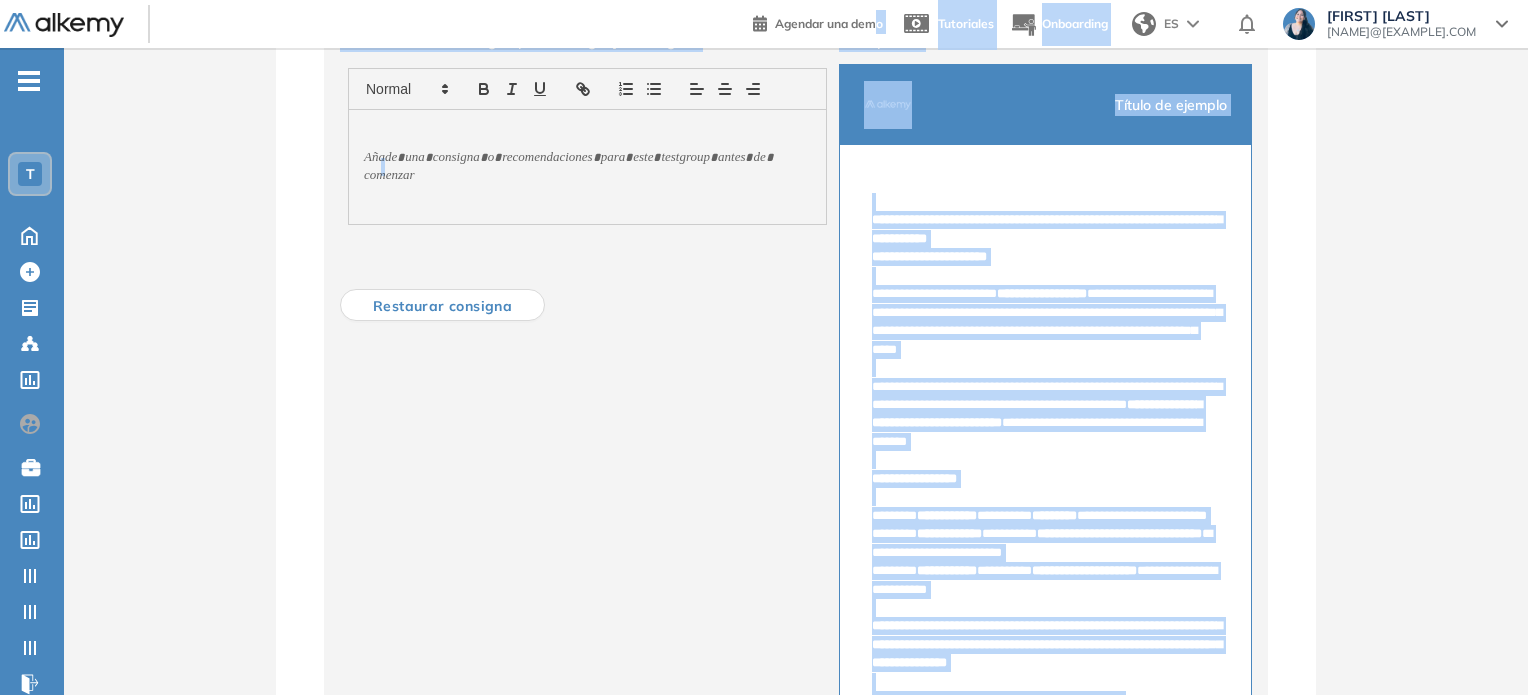 scroll, scrollTop: 257, scrollLeft: 0, axis: vertical 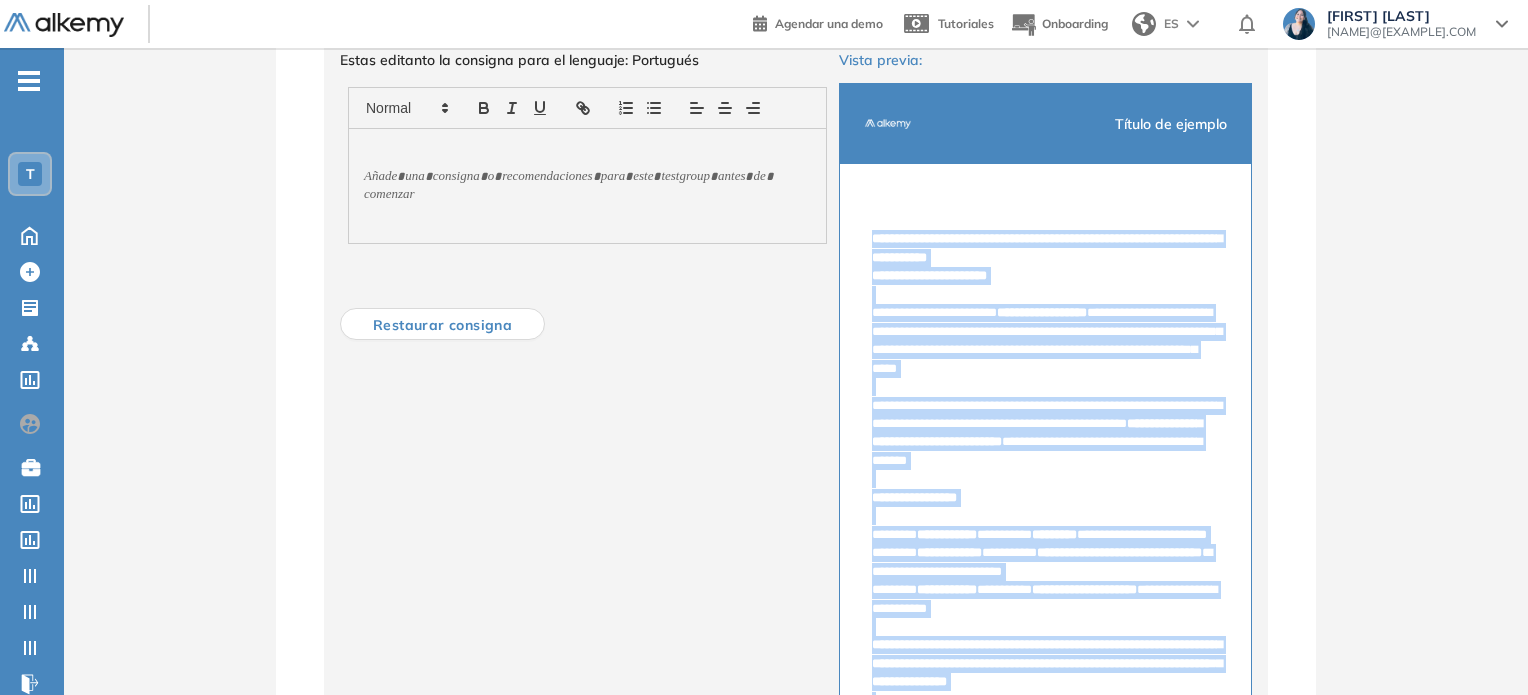 drag, startPoint x: 1096, startPoint y: 566, endPoint x: 876, endPoint y: 237, distance: 395.779 